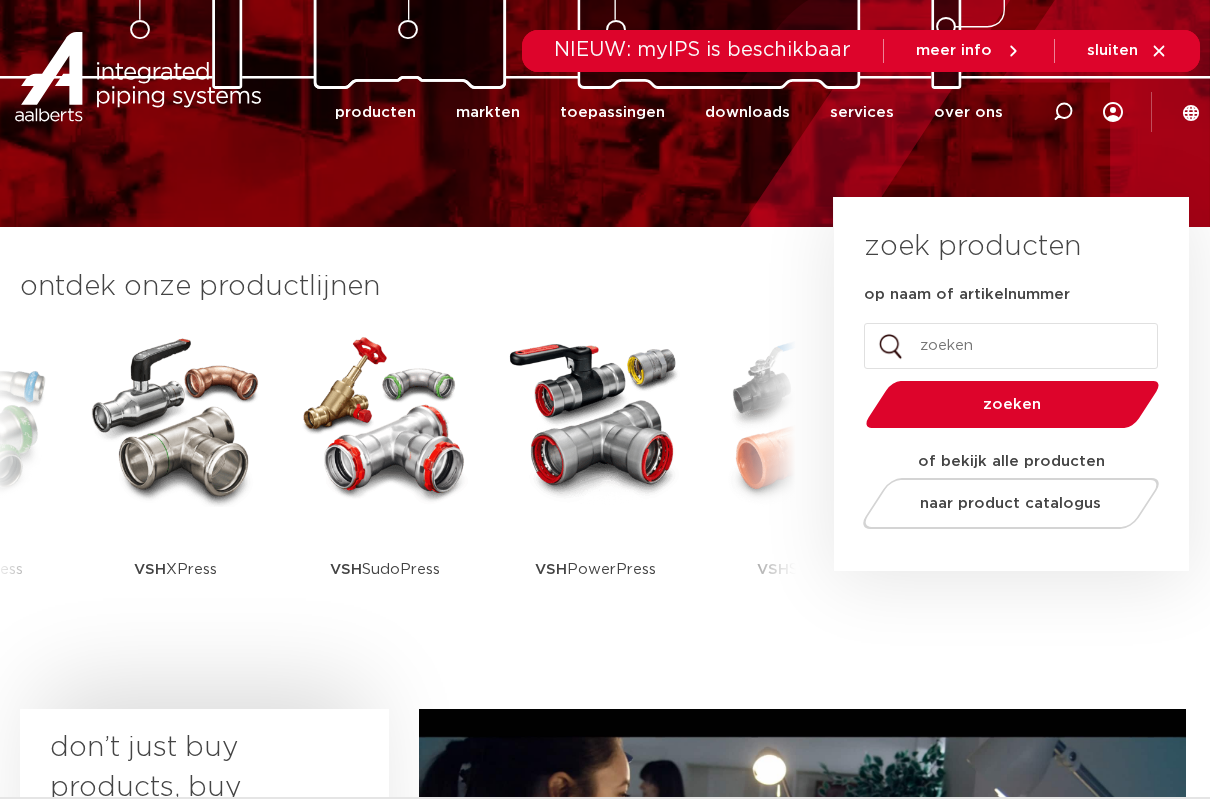 scroll, scrollTop: 333, scrollLeft: 0, axis: vertical 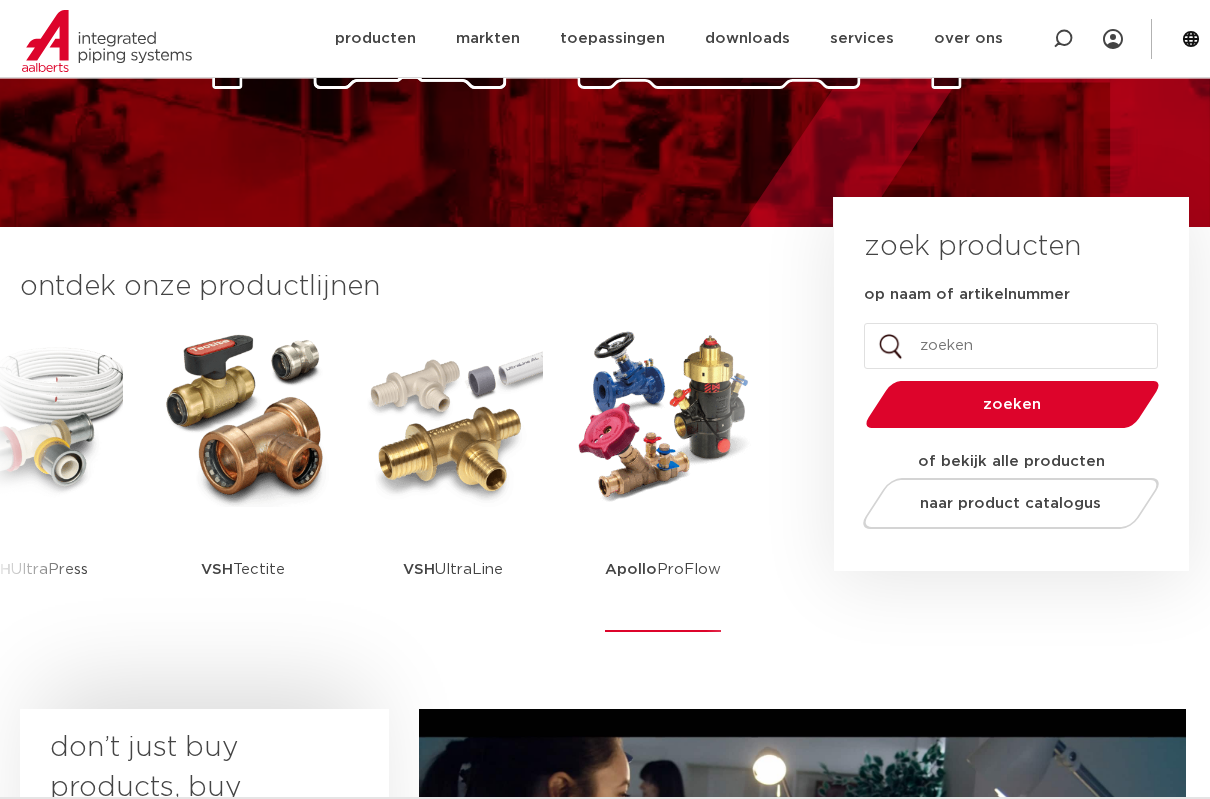 click at bounding box center (663, 417) 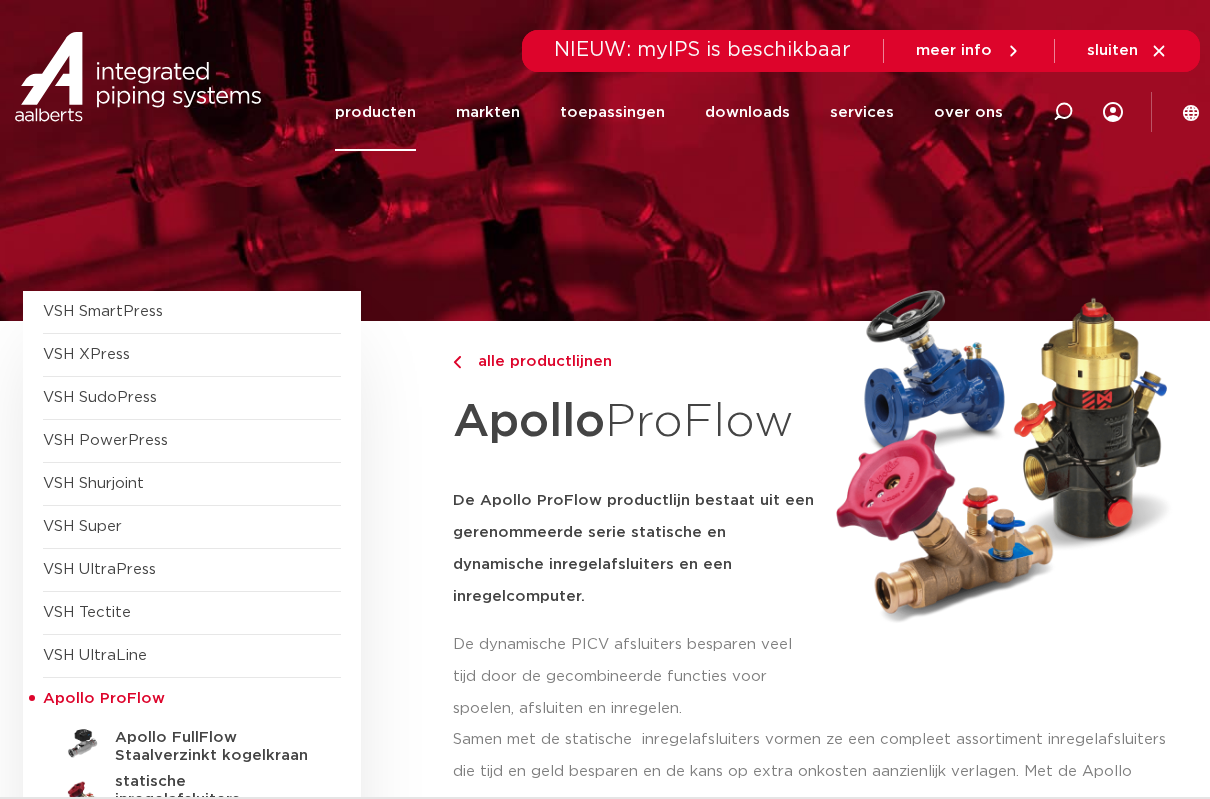 scroll, scrollTop: 0, scrollLeft: 0, axis: both 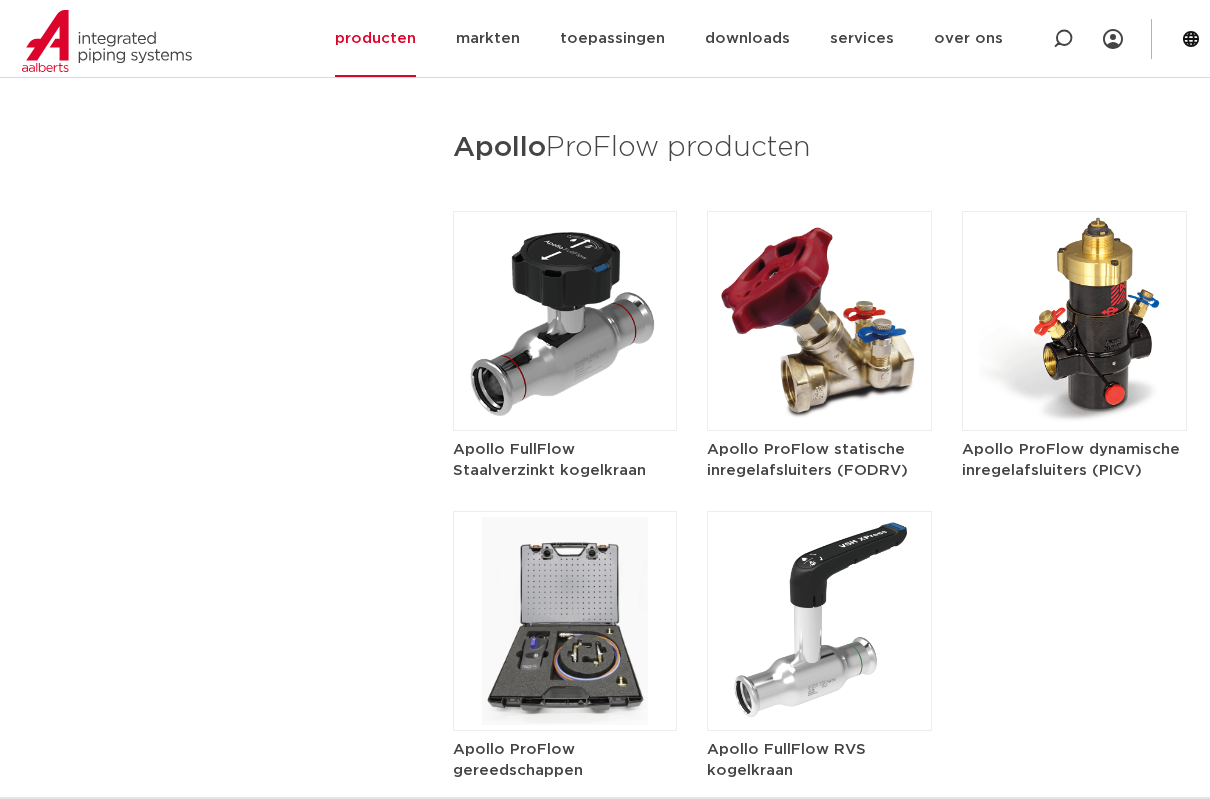 click on "Apollo ProFlow statische inregelafsluiters (FODRV)" at bounding box center (819, 460) 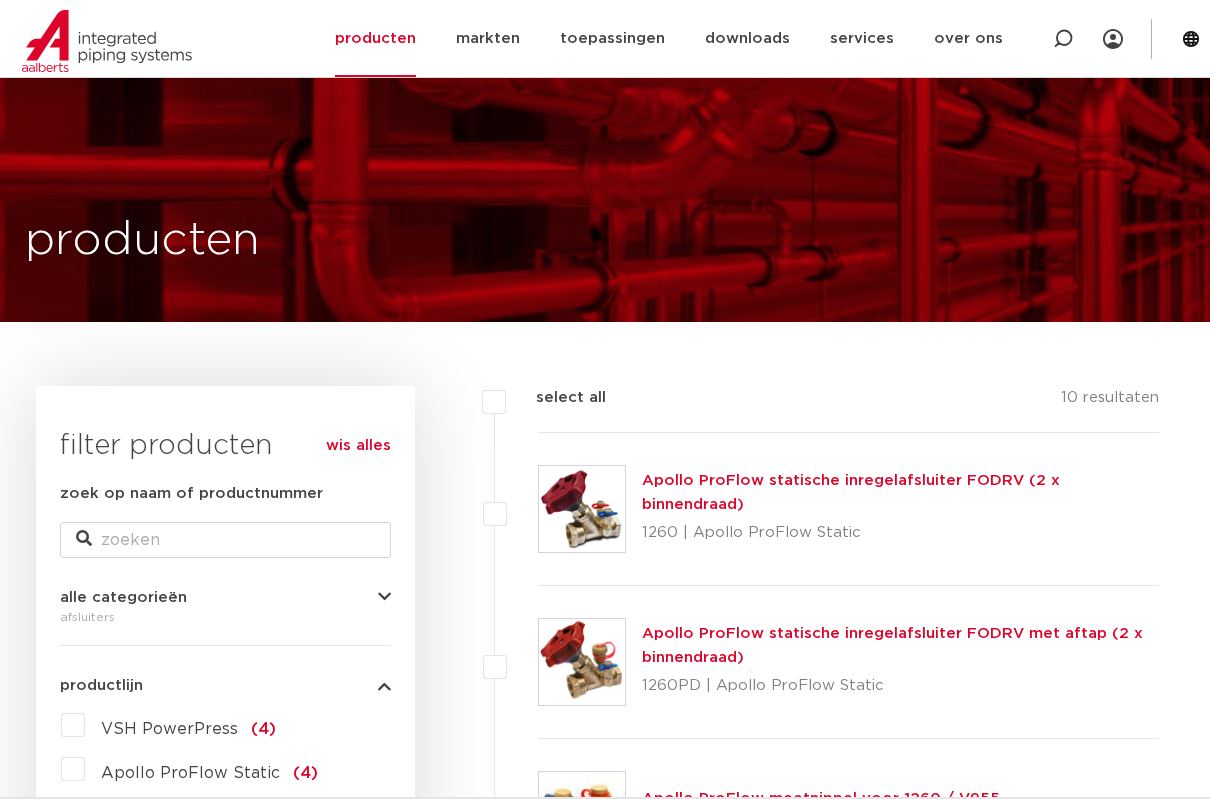 scroll, scrollTop: 383, scrollLeft: 0, axis: vertical 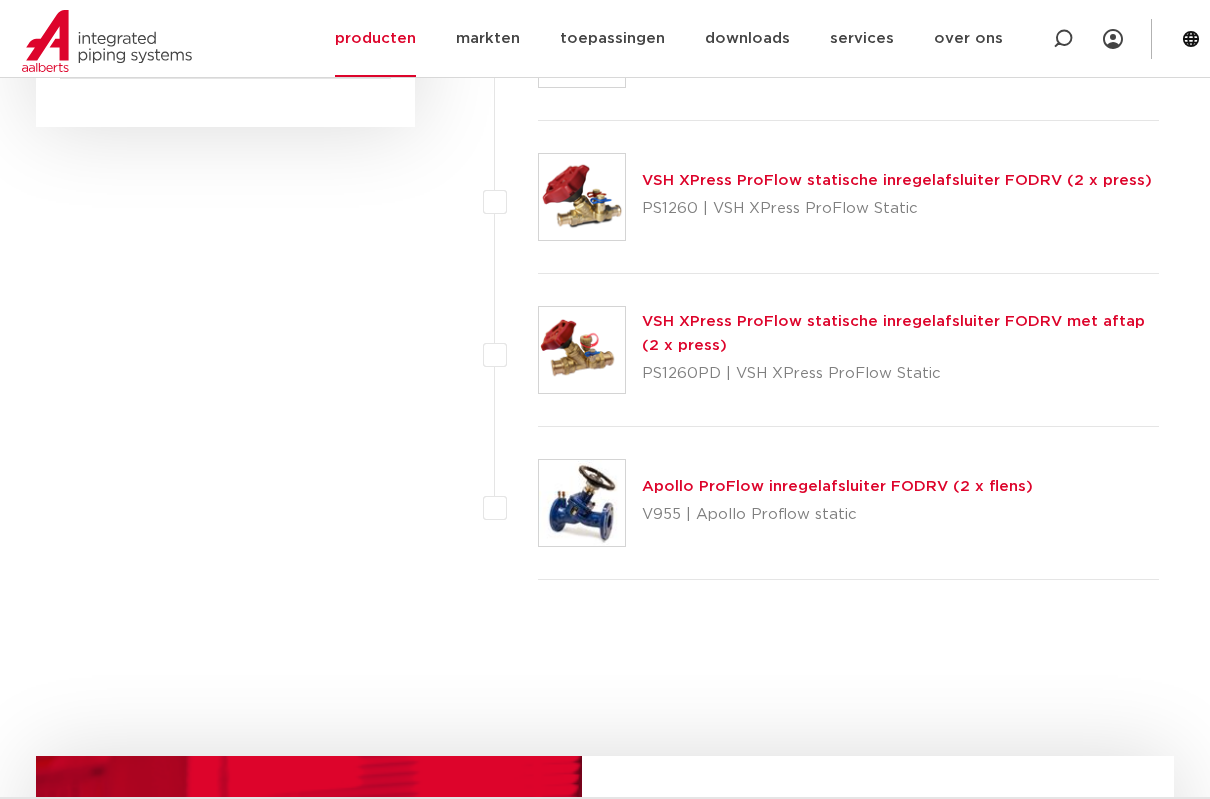 click on "Apollo ProFlow inregelafsluiter FODRV (2 x flens)" at bounding box center [837, 486] 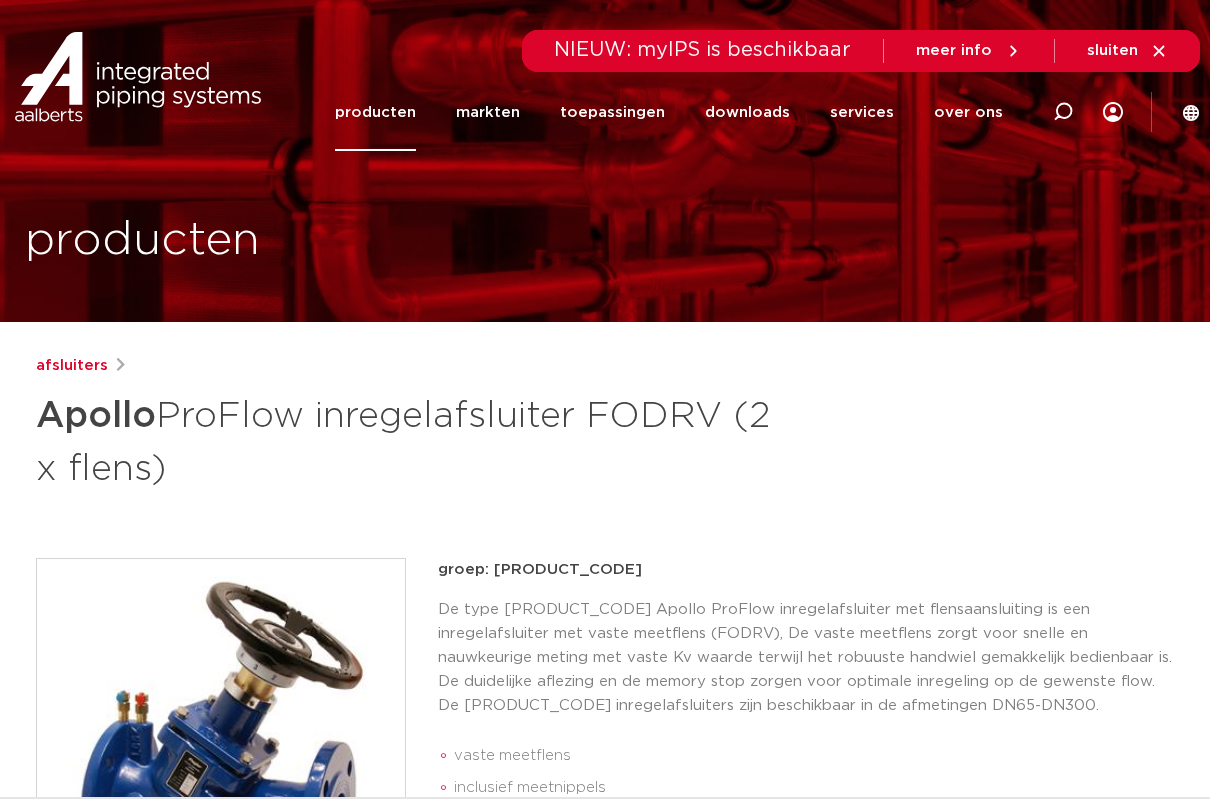 scroll, scrollTop: 0, scrollLeft: 0, axis: both 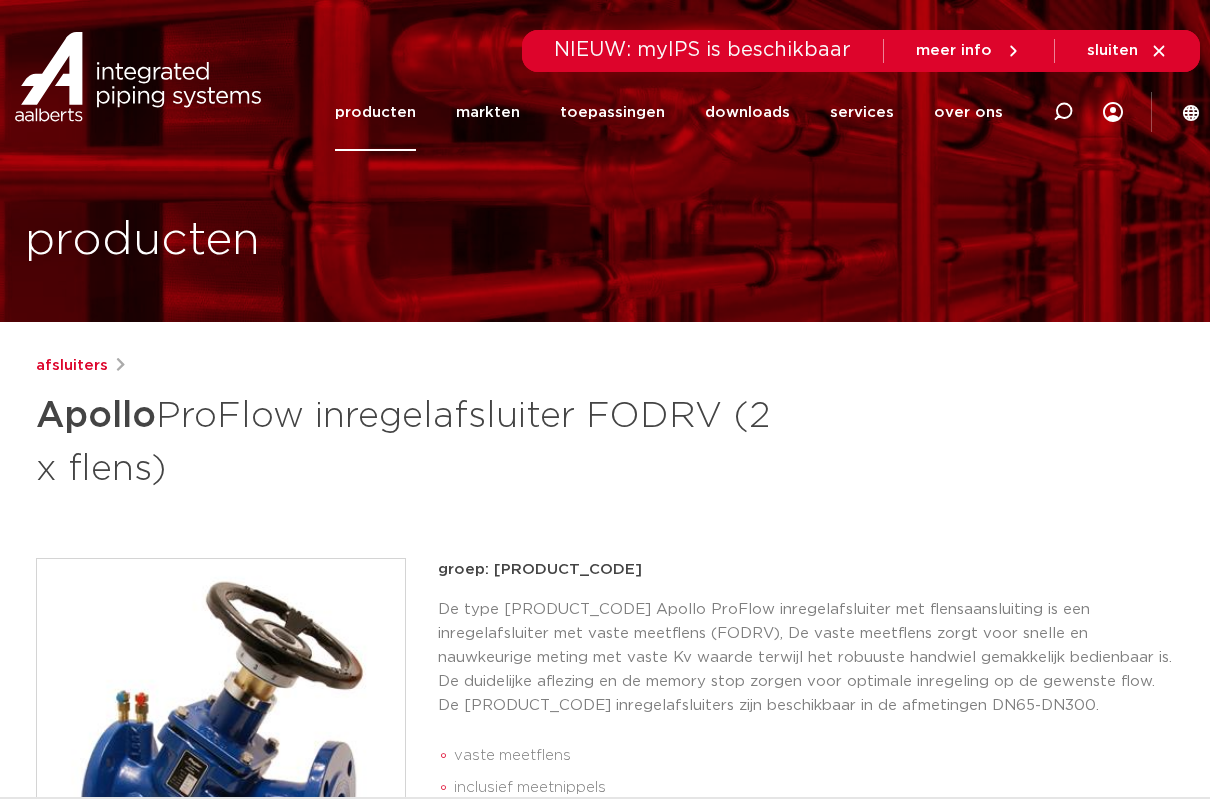 click on "producten" 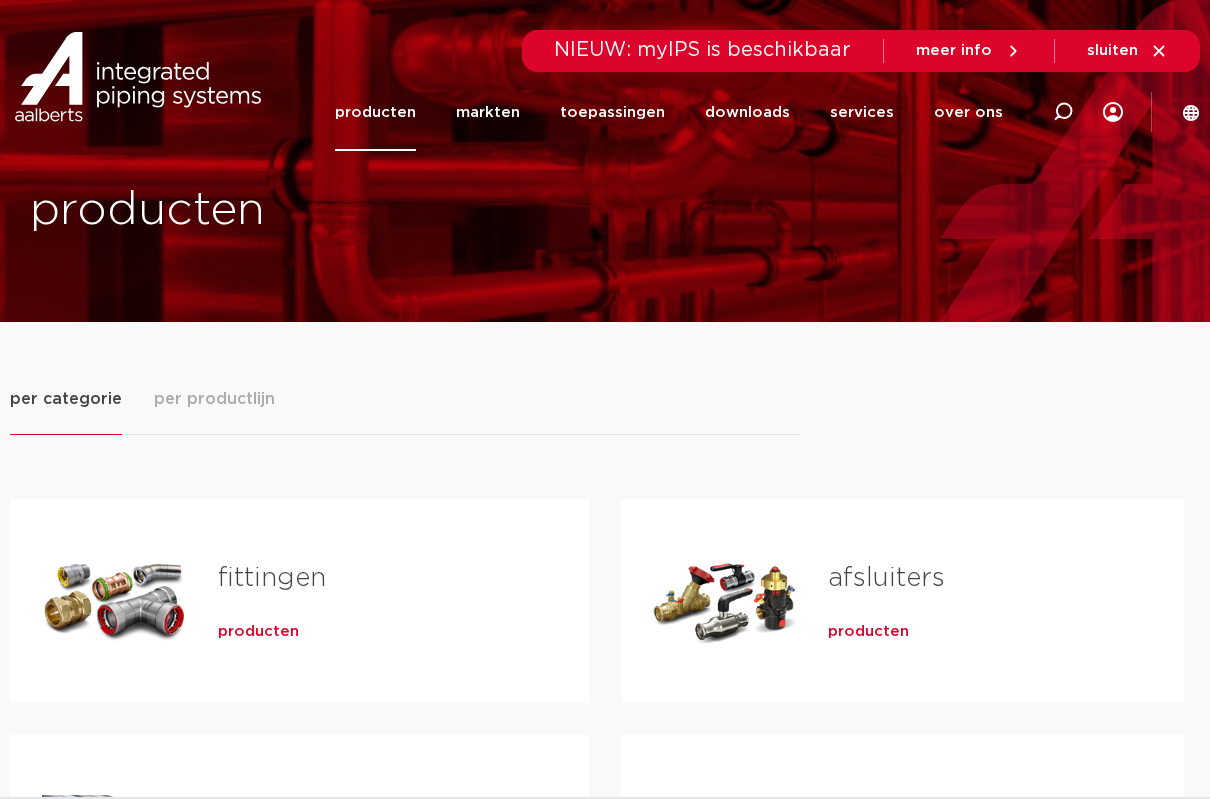 scroll, scrollTop: 0, scrollLeft: 0, axis: both 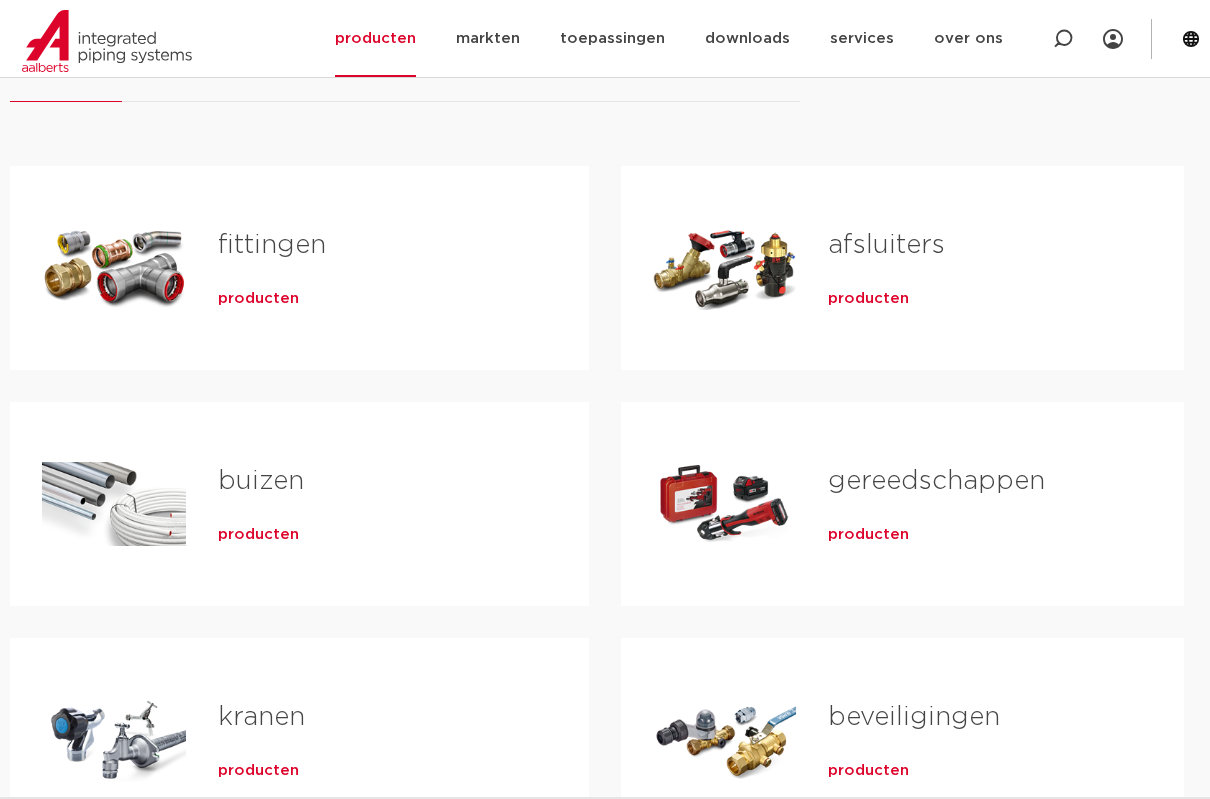 click on "producten" at bounding box center (868, 299) 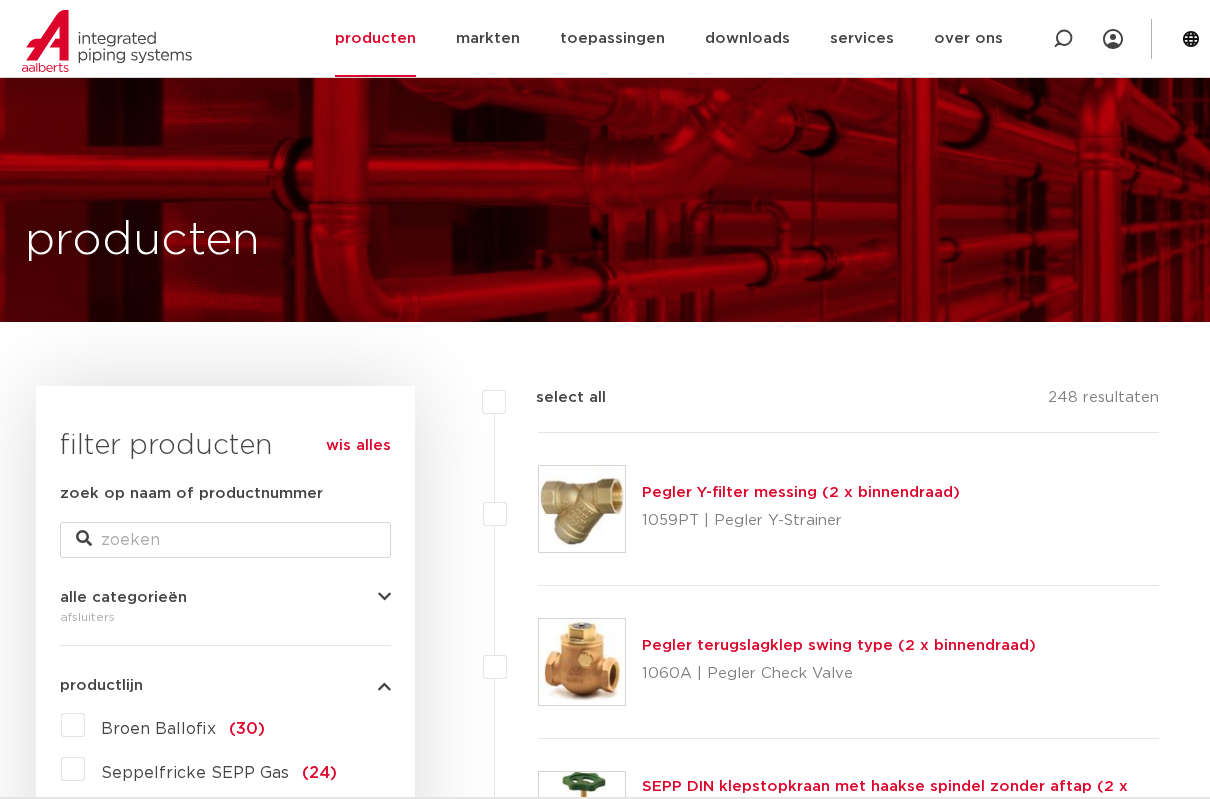 scroll, scrollTop: 1383, scrollLeft: 0, axis: vertical 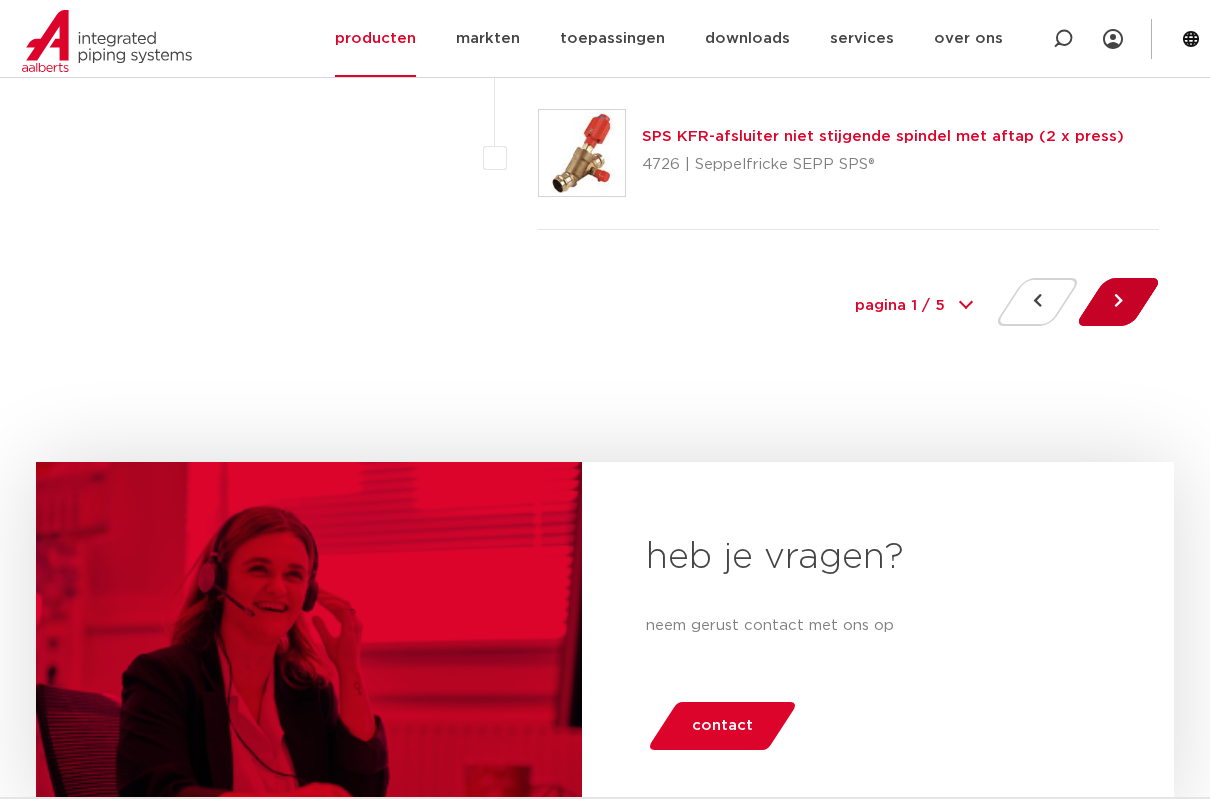 click at bounding box center (1118, 302) 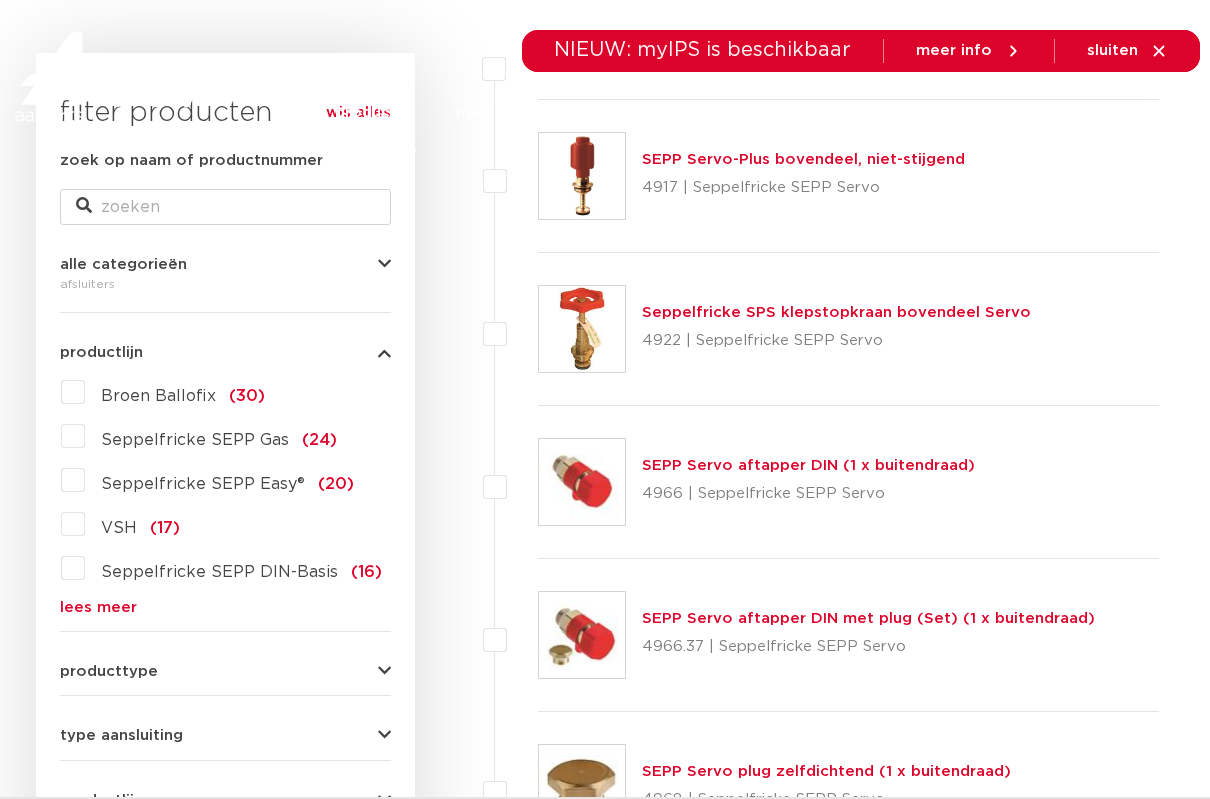 scroll, scrollTop: 994, scrollLeft: 0, axis: vertical 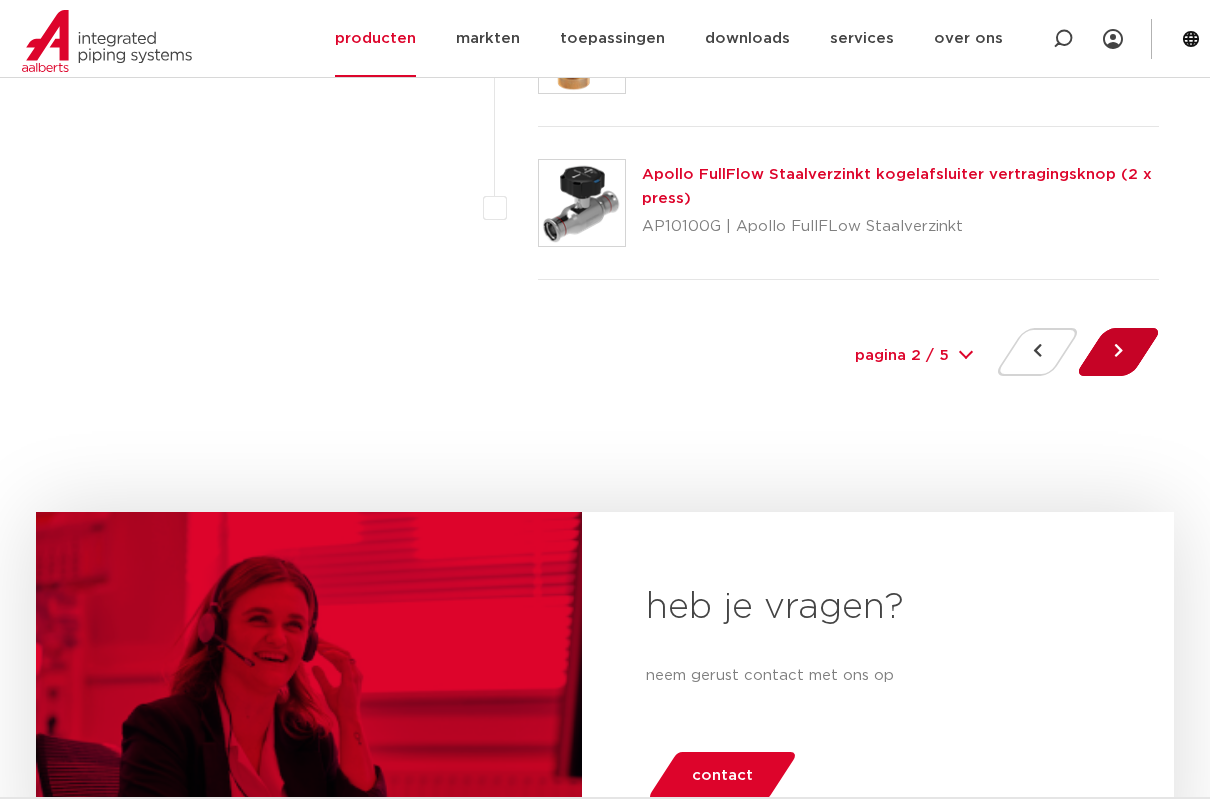 click at bounding box center [1118, 352] 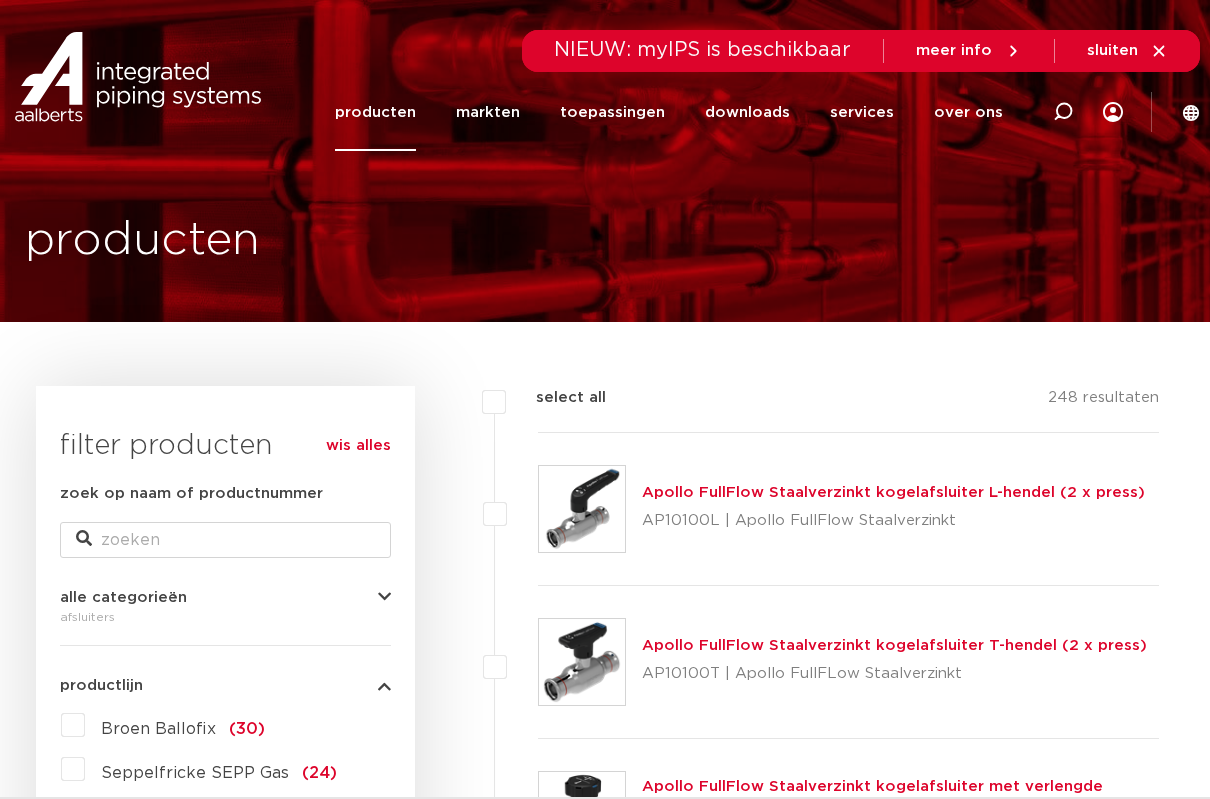 scroll, scrollTop: 0, scrollLeft: 0, axis: both 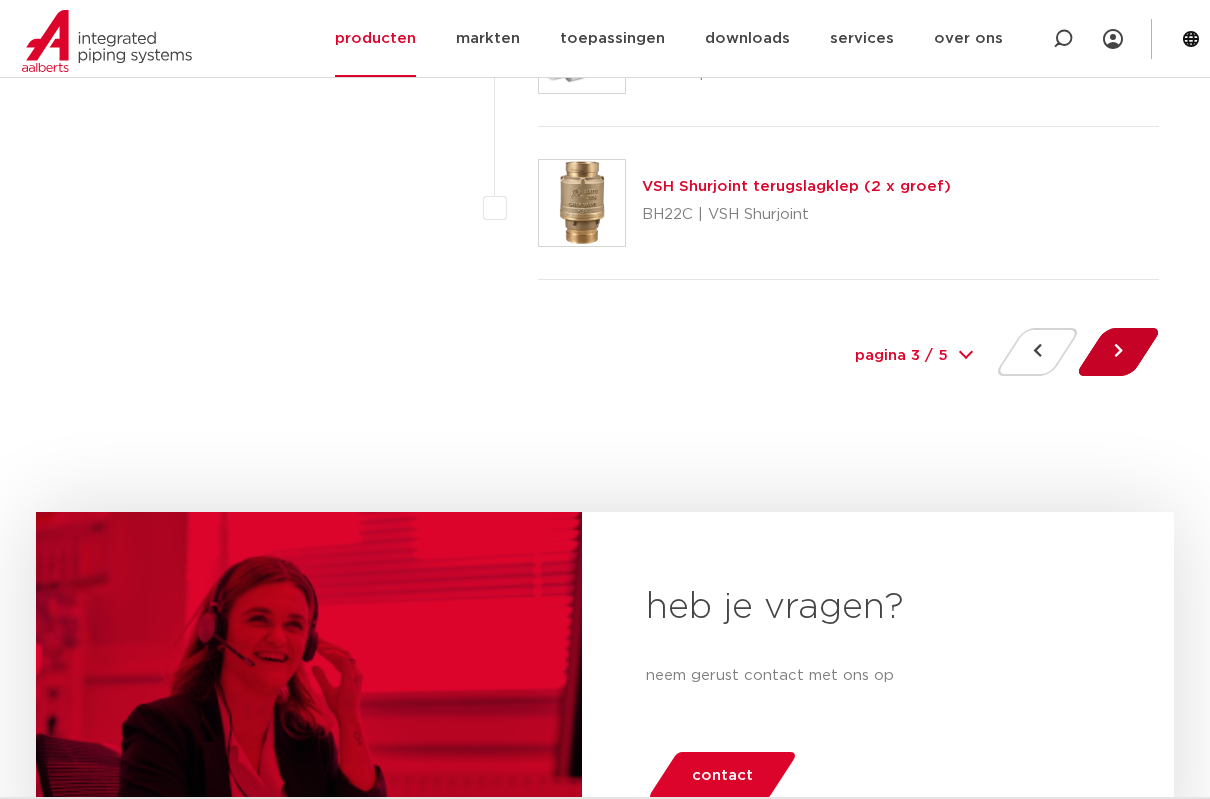 click at bounding box center (1118, 352) 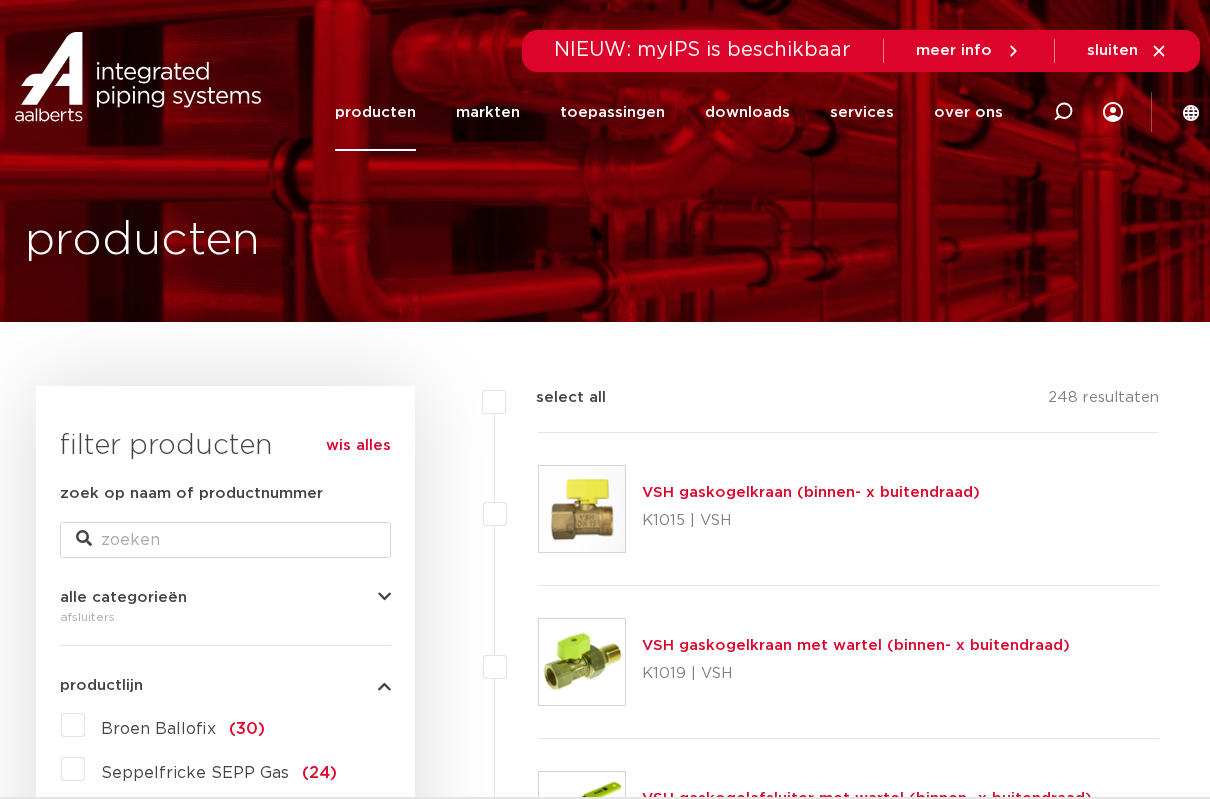scroll, scrollTop: 0, scrollLeft: 0, axis: both 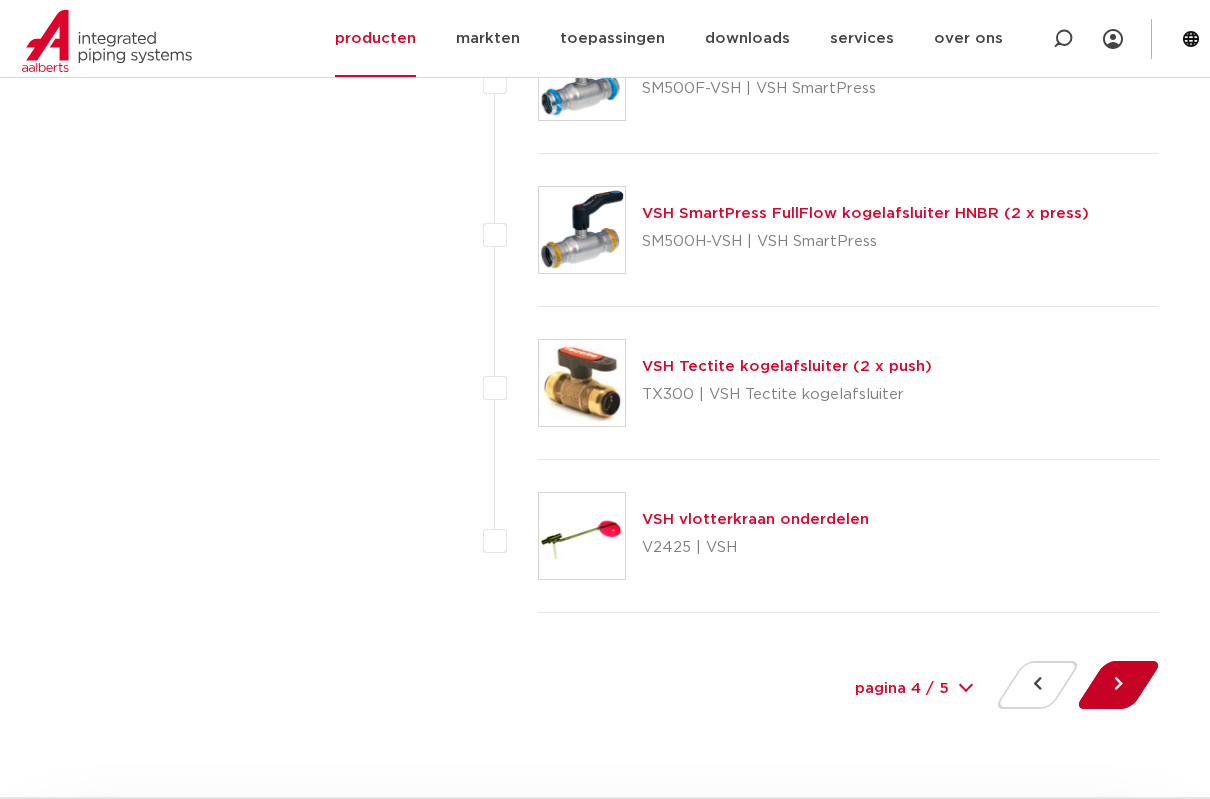click at bounding box center [1118, 685] 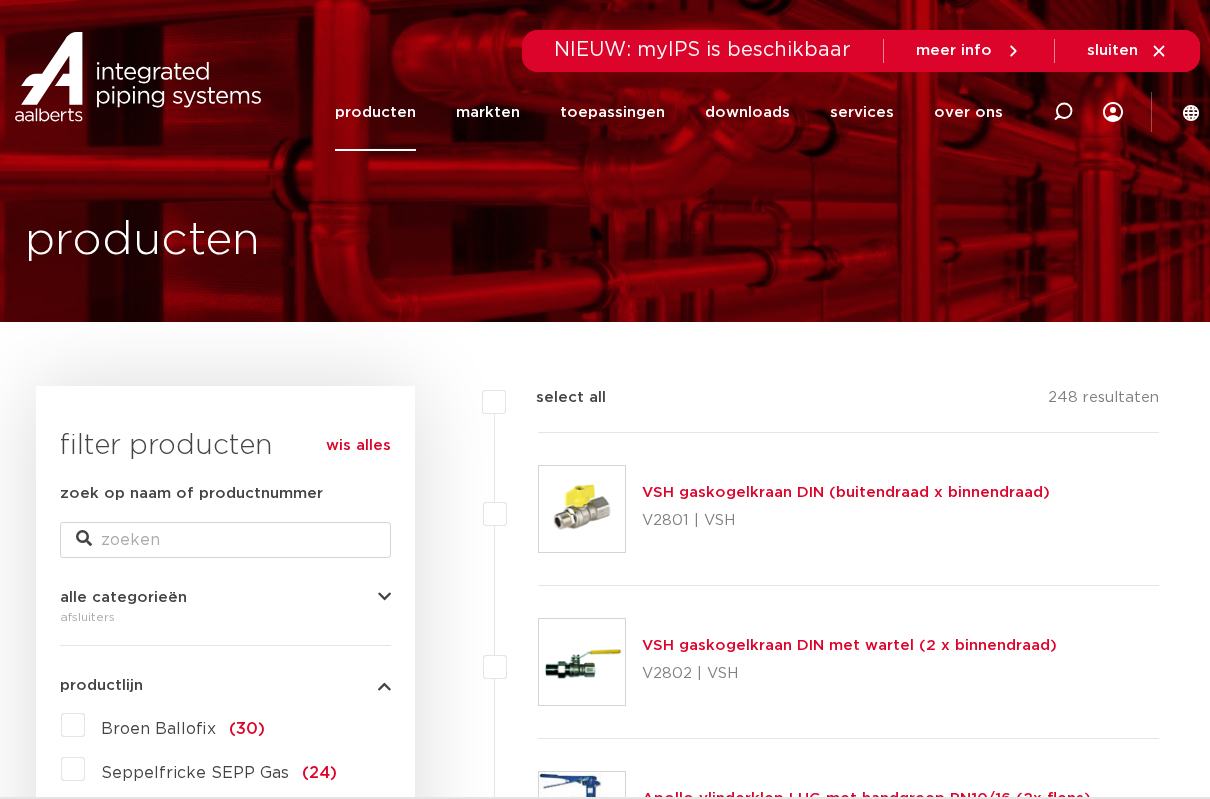 scroll, scrollTop: 0, scrollLeft: 0, axis: both 